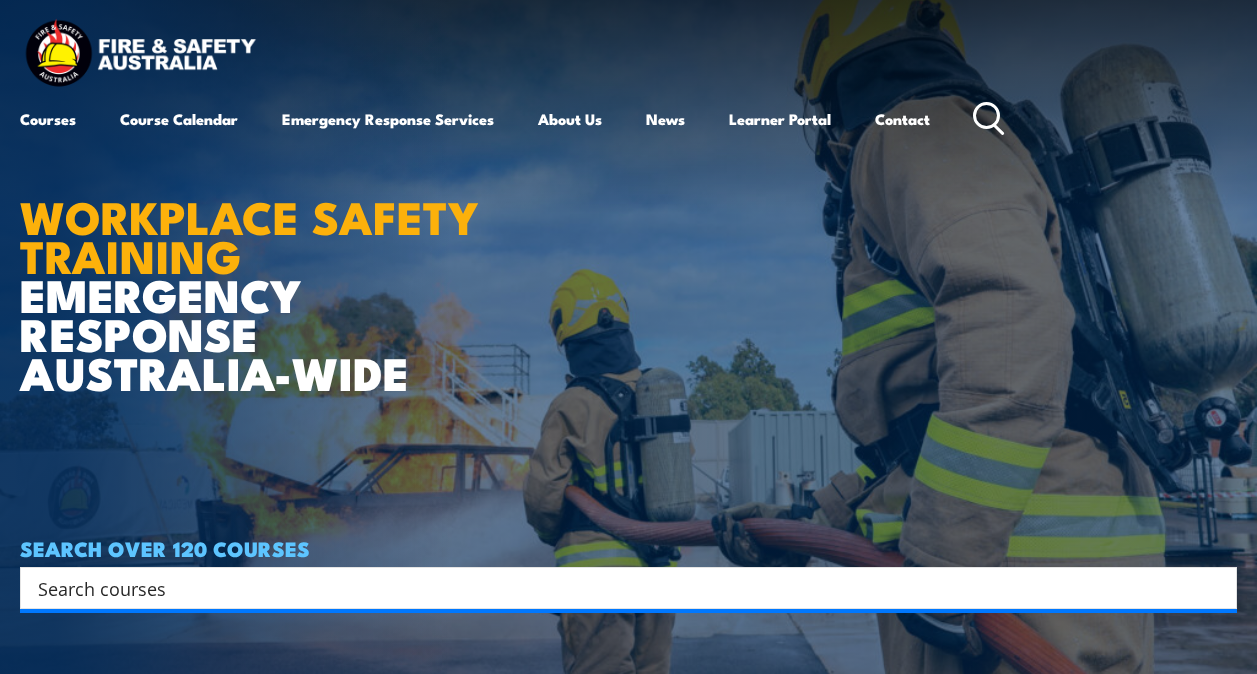 scroll, scrollTop: 0, scrollLeft: 0, axis: both 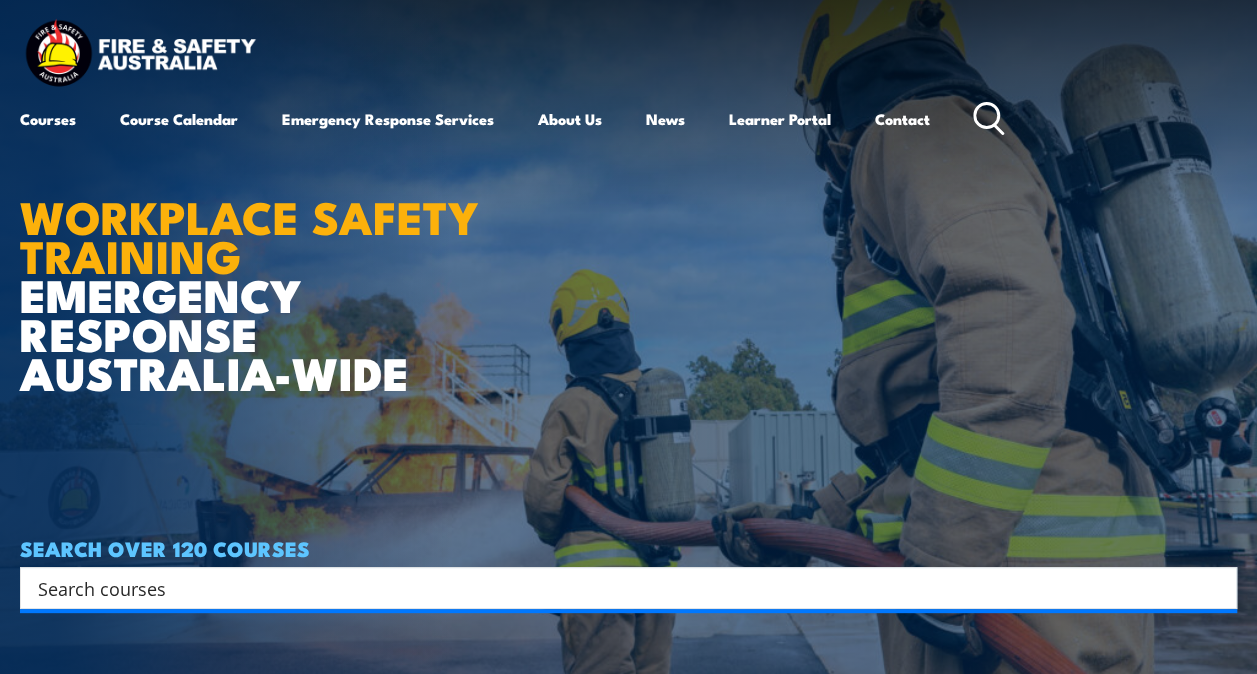 click on "Course Calendar" at bounding box center (179, 119) 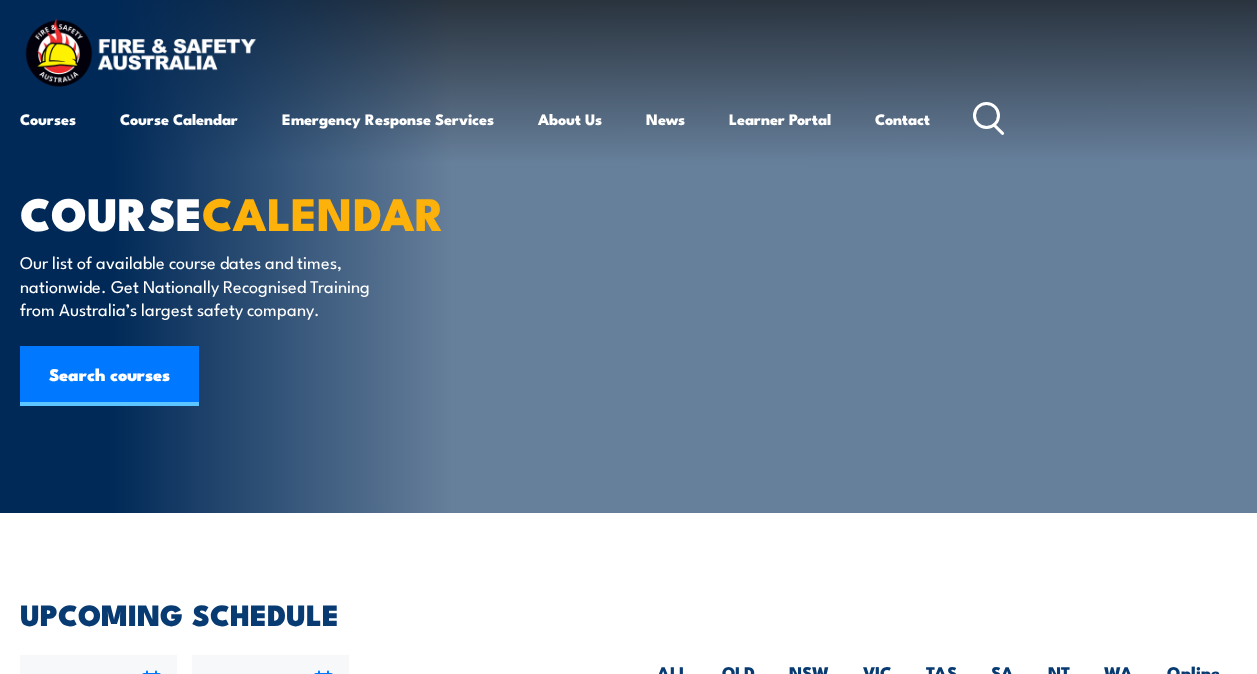 scroll, scrollTop: 0, scrollLeft: 0, axis: both 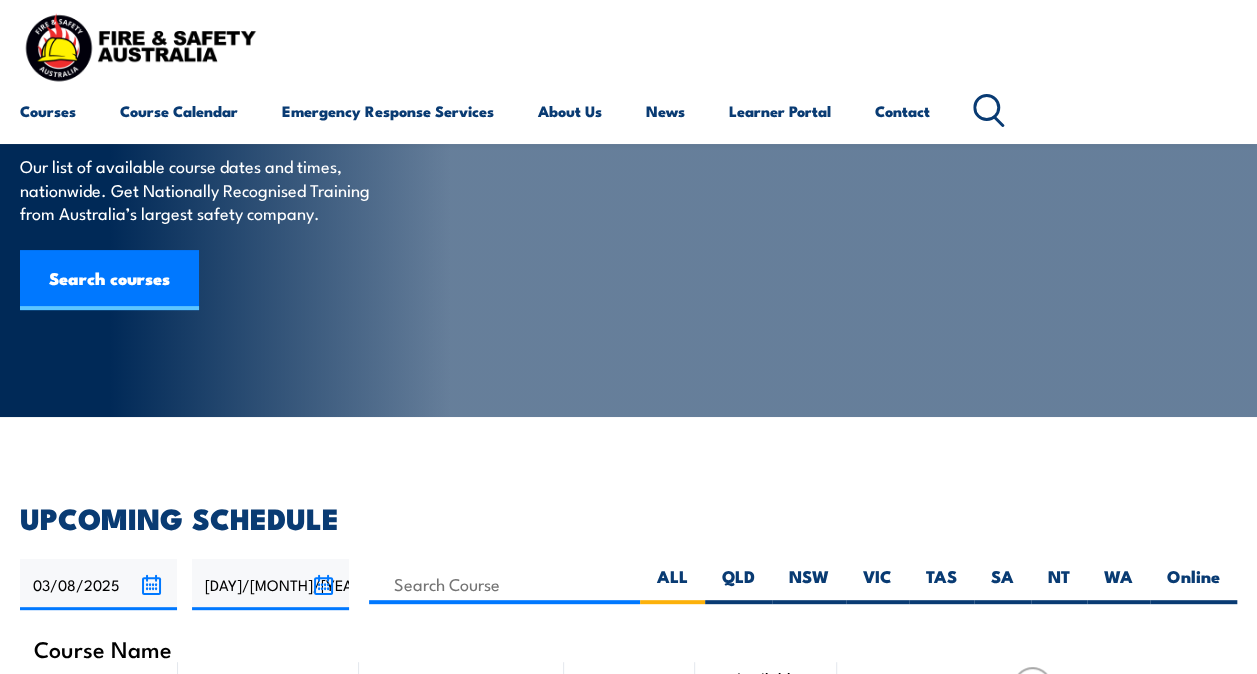 click on "Search courses" at bounding box center [109, 280] 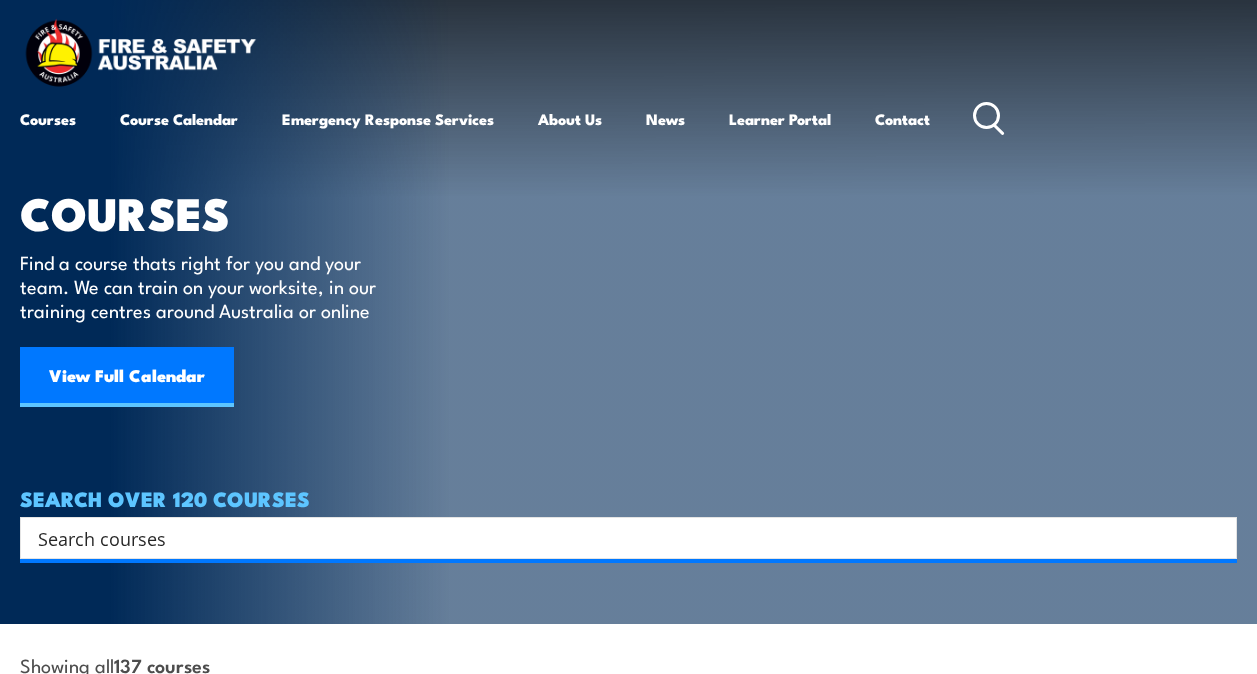 scroll, scrollTop: 0, scrollLeft: 0, axis: both 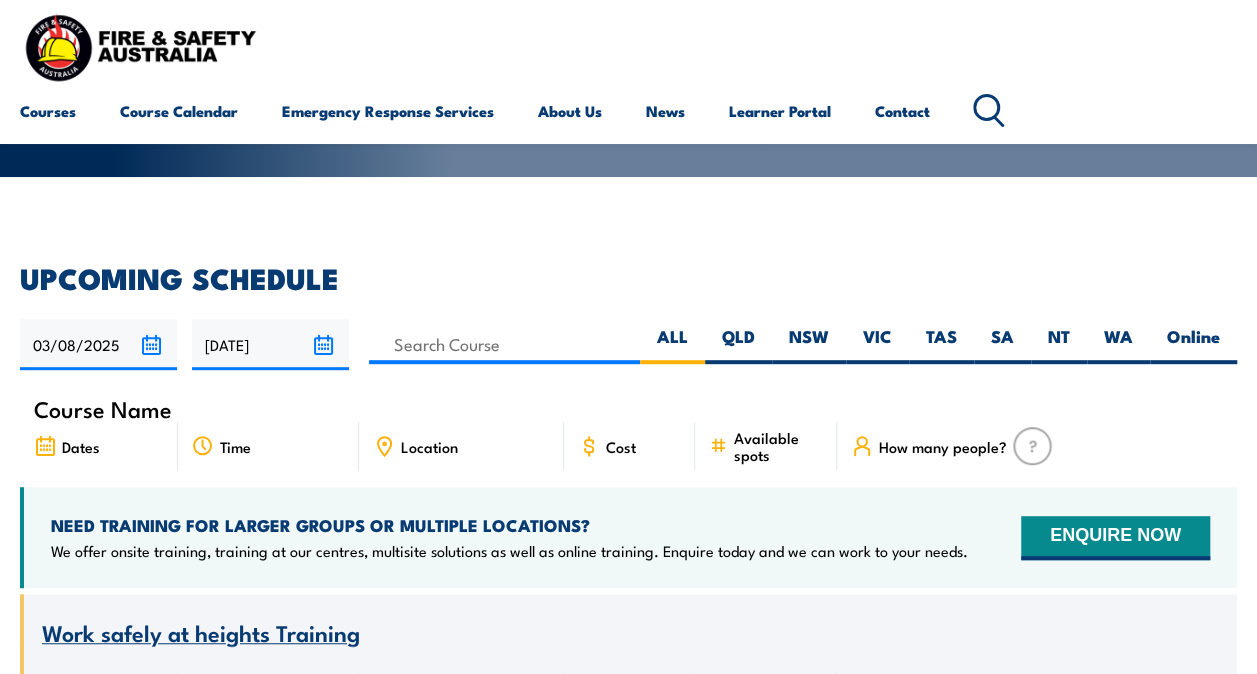 click on "SA" at bounding box center [1002, 344] 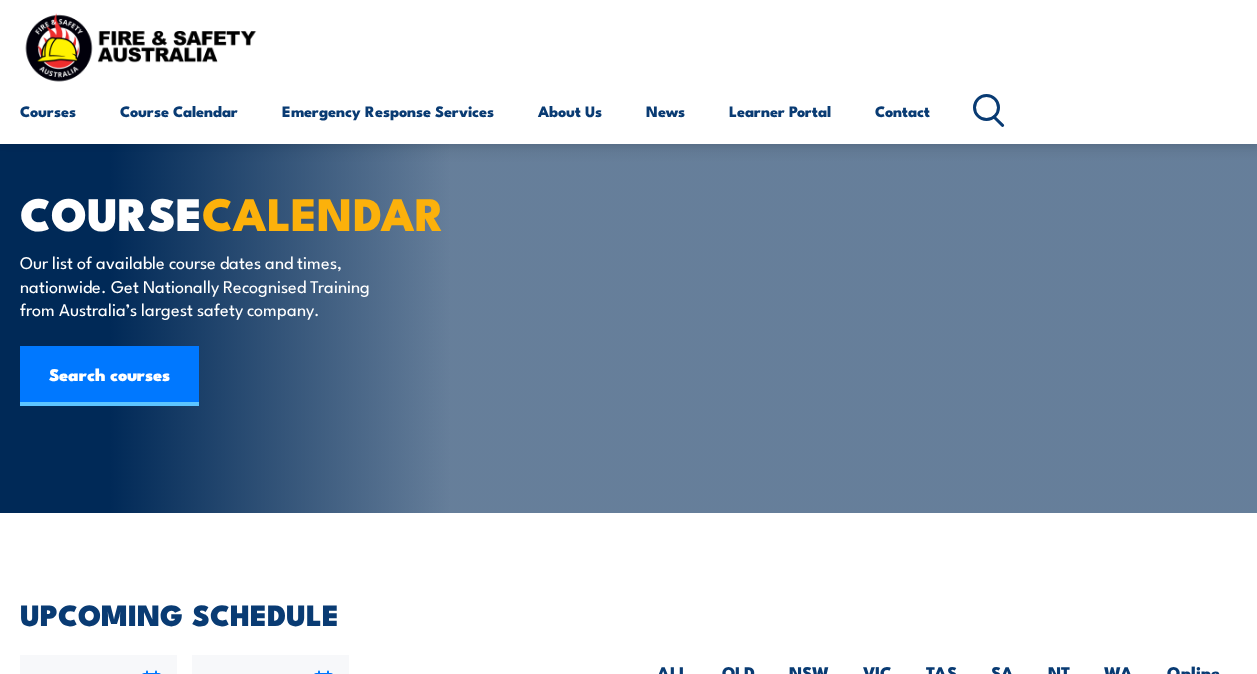 scroll, scrollTop: 600, scrollLeft: 0, axis: vertical 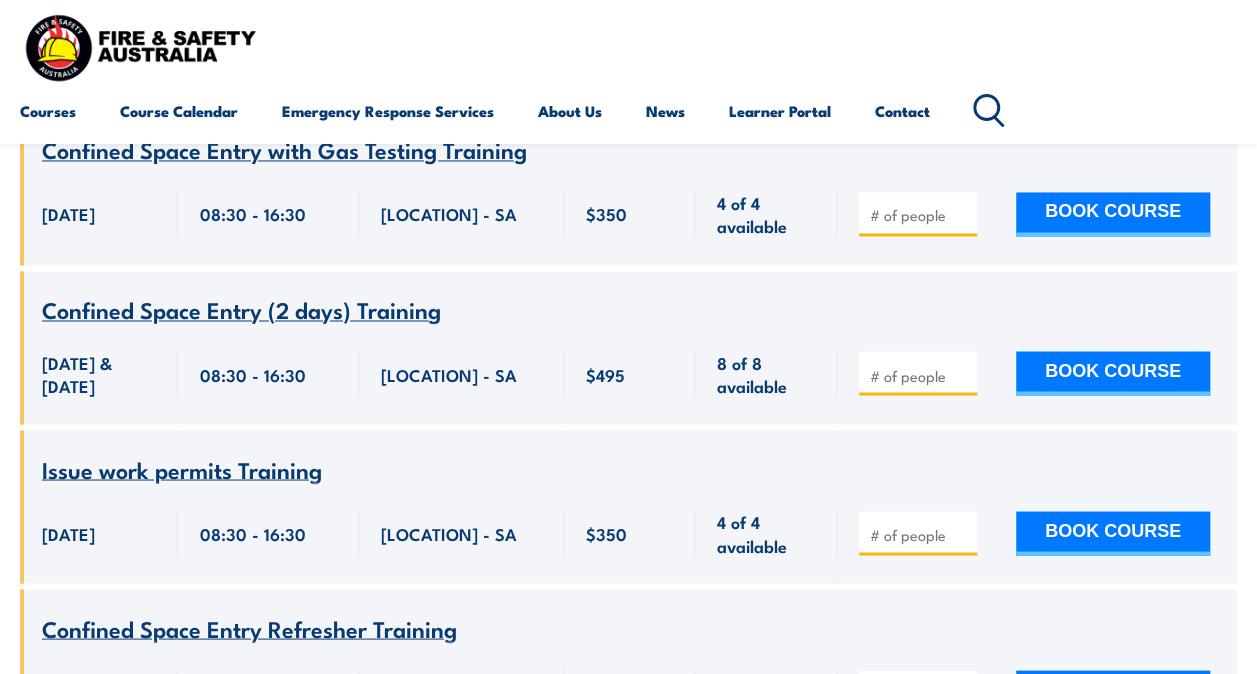 click on "10 & 11 September 2025, 08:30:00 - 16:30:00
10 & 11 September 2025" at bounding box center [99, 373] 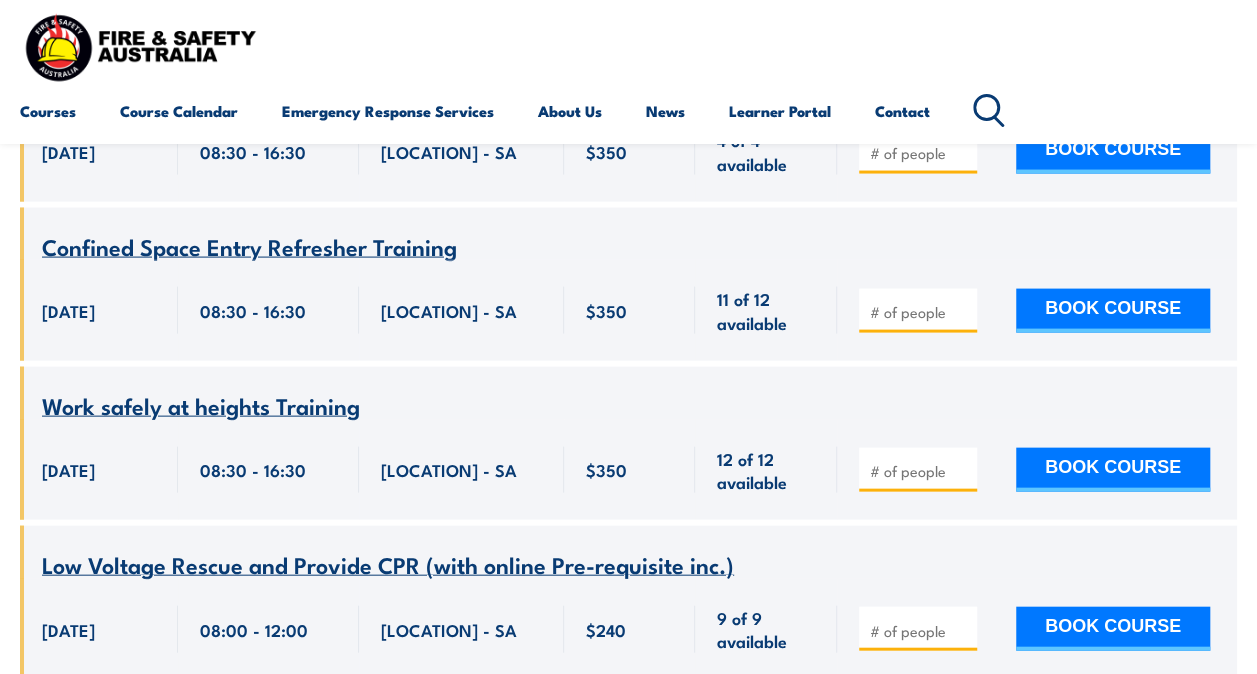 scroll, scrollTop: 9484, scrollLeft: 0, axis: vertical 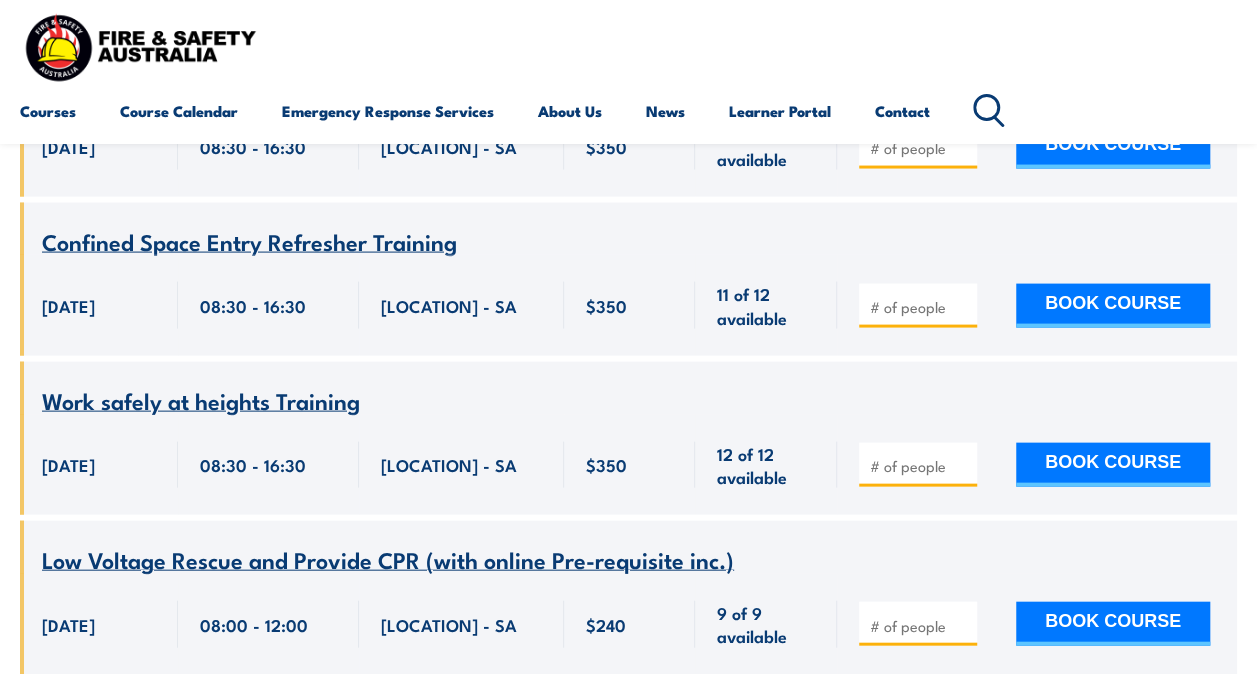 click on "Confined Space Entry Refresher Training" at bounding box center [249, 241] 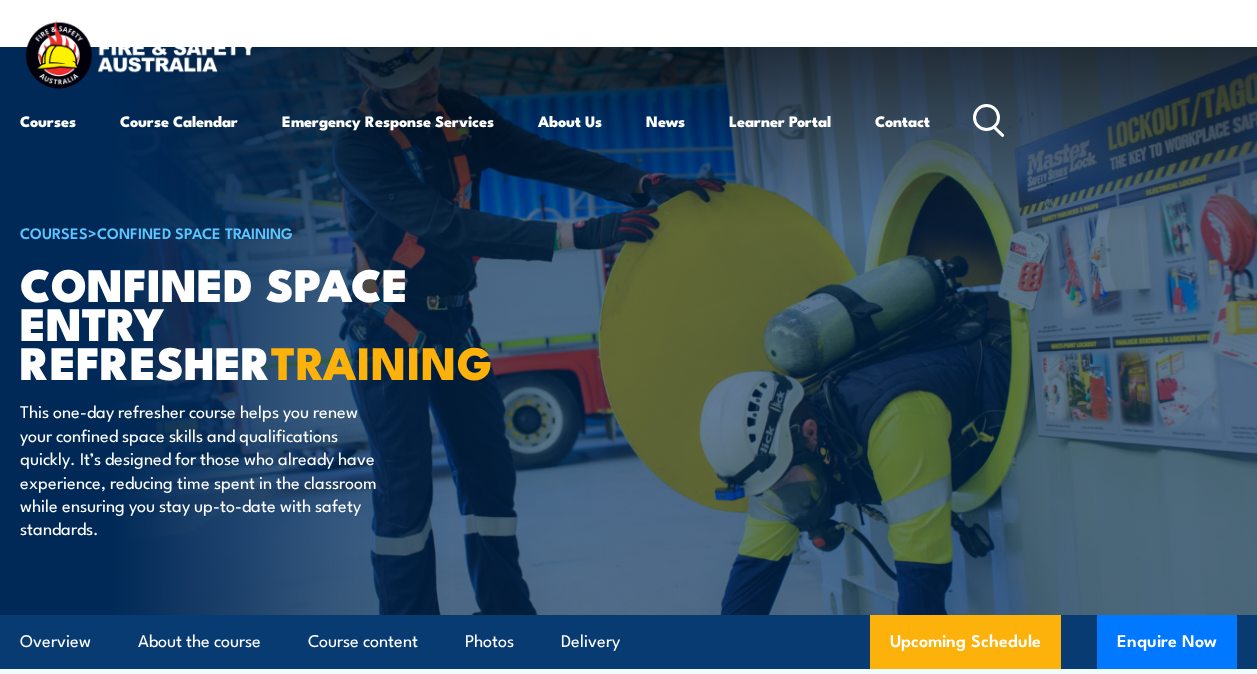 scroll, scrollTop: 0, scrollLeft: 0, axis: both 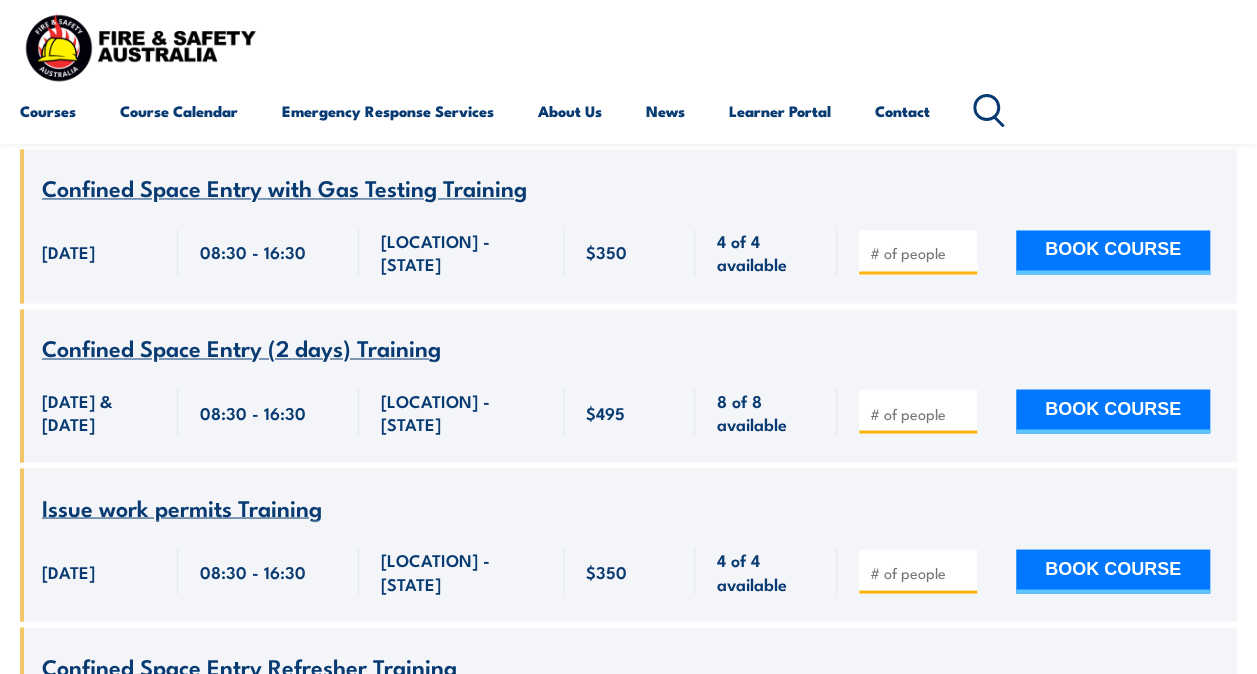 click on "Confined Space Entry (2 days) Training" at bounding box center [241, 347] 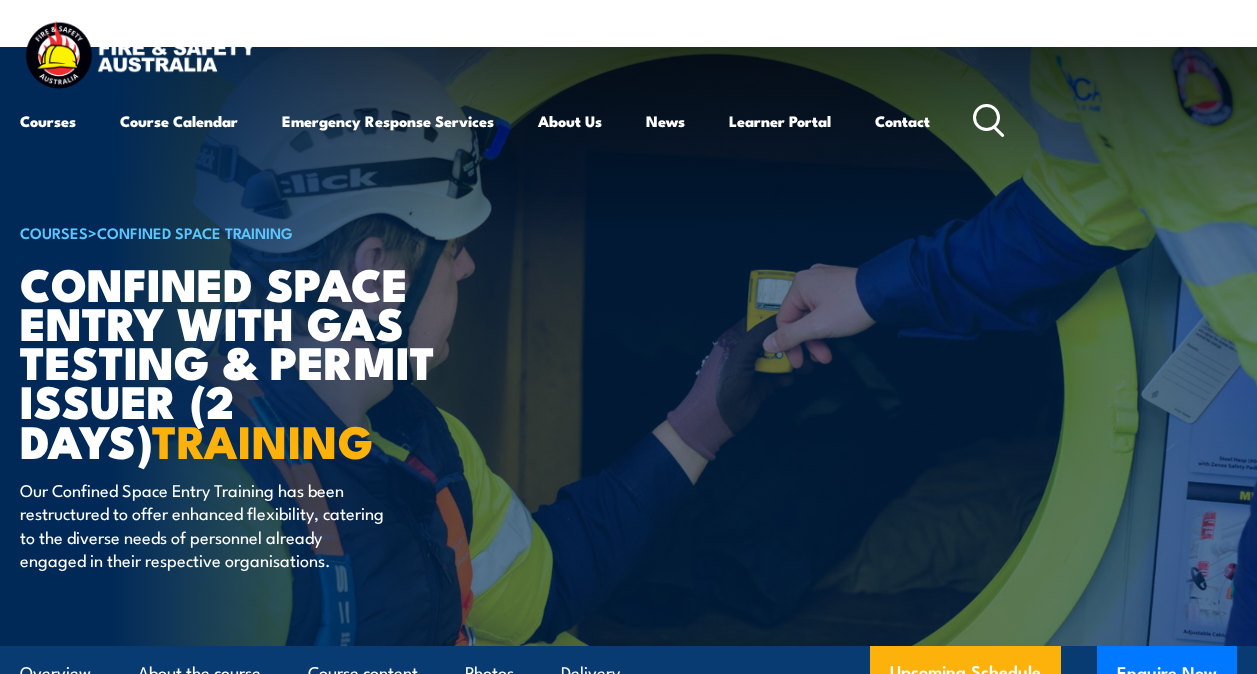 scroll, scrollTop: 0, scrollLeft: 0, axis: both 